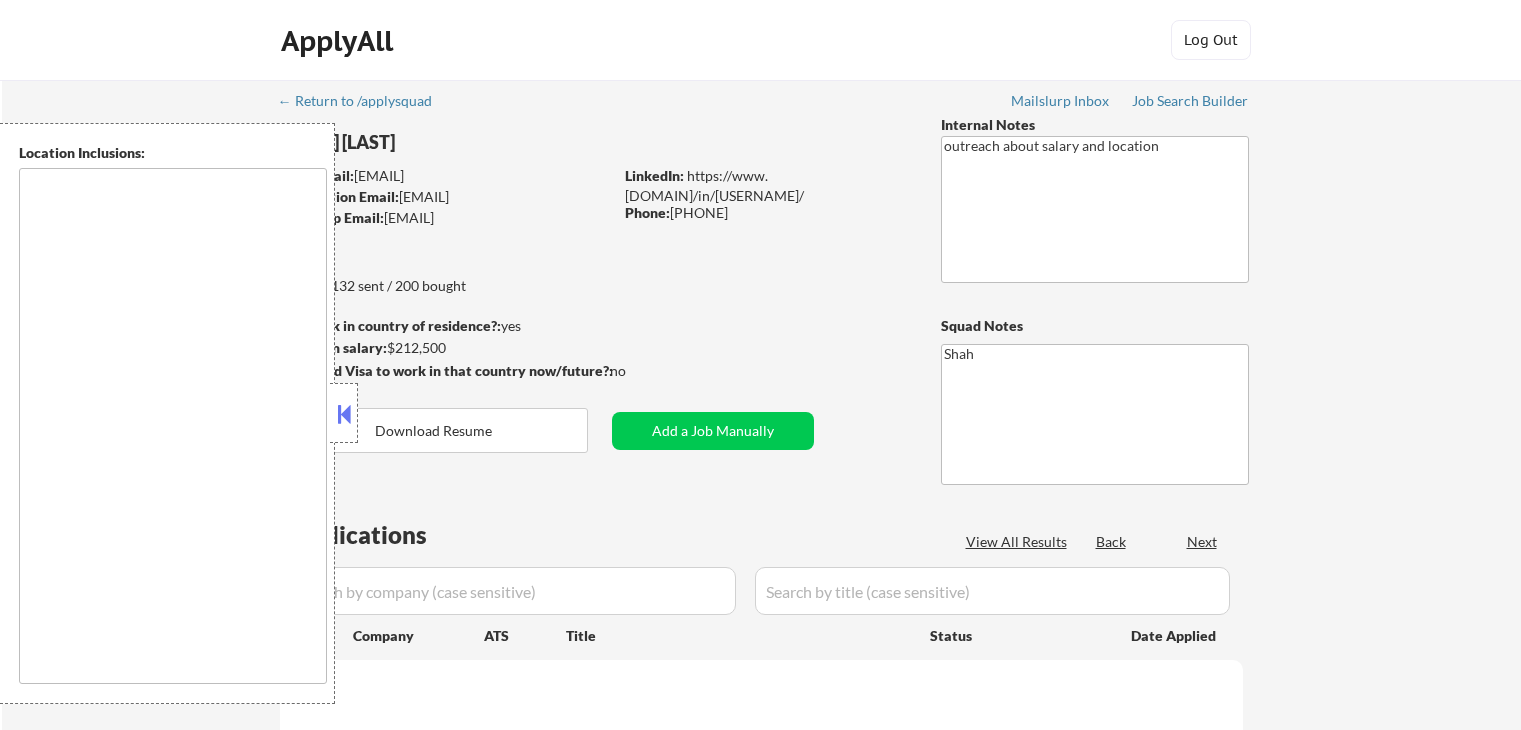 scroll, scrollTop: 0, scrollLeft: 0, axis: both 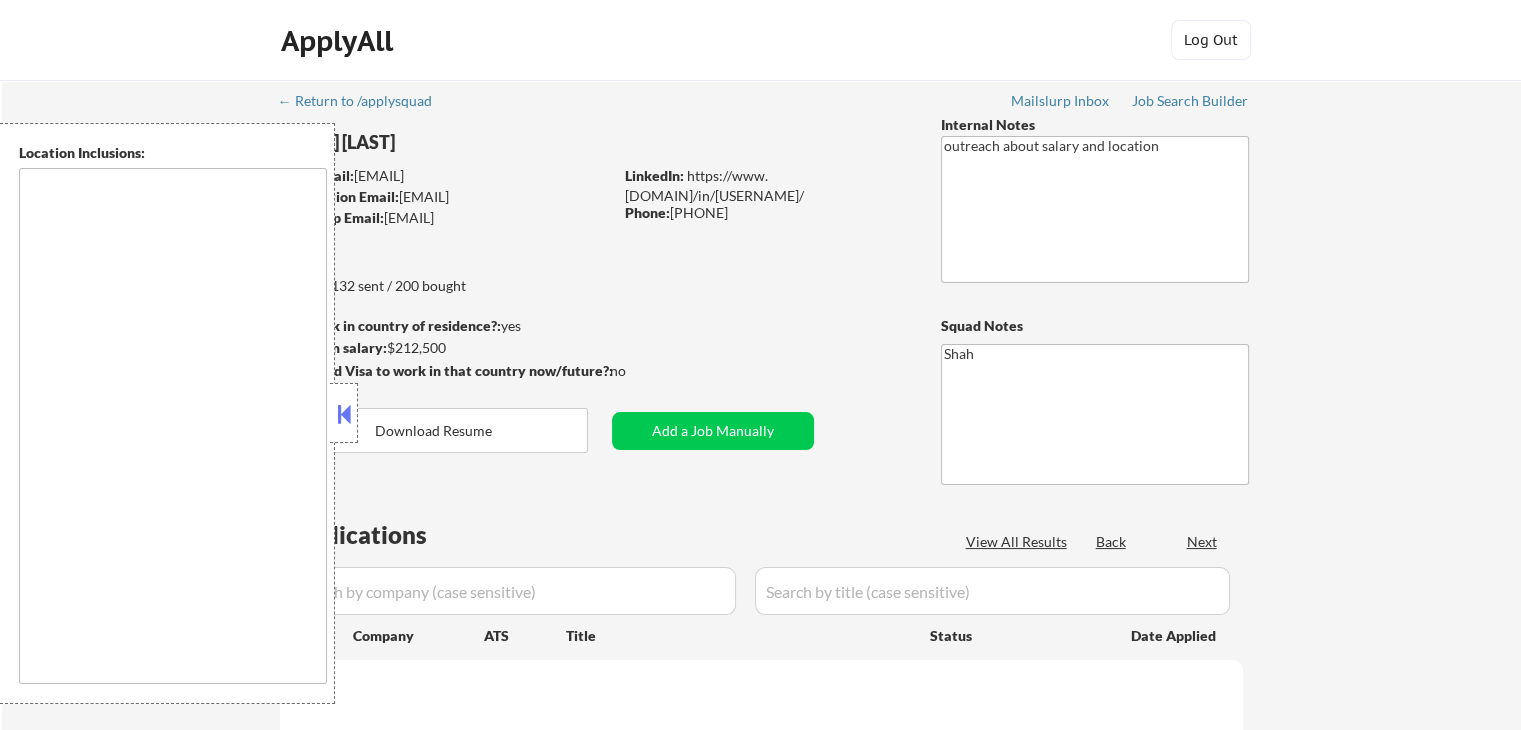 type on "[ CITY], [STATE]   [ CITY], [STATE]   [ CITY], [STATE]   [ CITY], [STATE]   [ CITY], [STATE]   [ CITY], [STATE]   [ CITY], [STATE]   [ CITY], [STATE]   [ CITY], [STATE]   [ CITY], [STATE]   [ CITY], [STATE]   [ CITY], [STATE]   [ CITY], [STATE]   [ CITY], [STATE]   [ CITY], [STATE]   [ CITY], [STATE]   [ CITY], [STATE]   [ CITY], [STATE]   [ CITY], [STATE]   [ CITY], [STATE]   [ CITY], [STATE]   [ CITY], [STATE]   [ CITY], [STATE]   [ CITY], [STATE]   [ CITY], [STATE]   [ CITY], [STATE]   [ CITY], [STATE]   [ CITY], [STATE]   [ CITY], [STATE]   [ CITY], [STATE]   [ CITY], [STATE]   [ CITY], [STATE]   [ CITY], [STATE]   [ CITY], [STATE]   [ CITY], [STATE]   [ CITY], [STATE]   [ CITY], [STATE]   [ CITY], [STATE]   [ CITY], [STATE]   [ CITY], [STATE]   [ CITY], [STATE]   [ CITY], [STATE]   [ CITY], [STATE]   [ CITY], [STATE]   [ CITY], [STATE]   [ CITY], [STATE]   [ CITY], [STATE]   [ CITY], [STATE]   [ CITY], [STATE]   [ CITY], [STATE]   [ CITY], [STATE]   [ CITY], [STATE]   [ CITY], [STATE]   [ CITY], [STATE]   [ CITY], [STATE]   [ CITY], [STATE]   [ CITY], [STATE]   [ CITY], [STATE]   [ CITY], [STATE] ..." 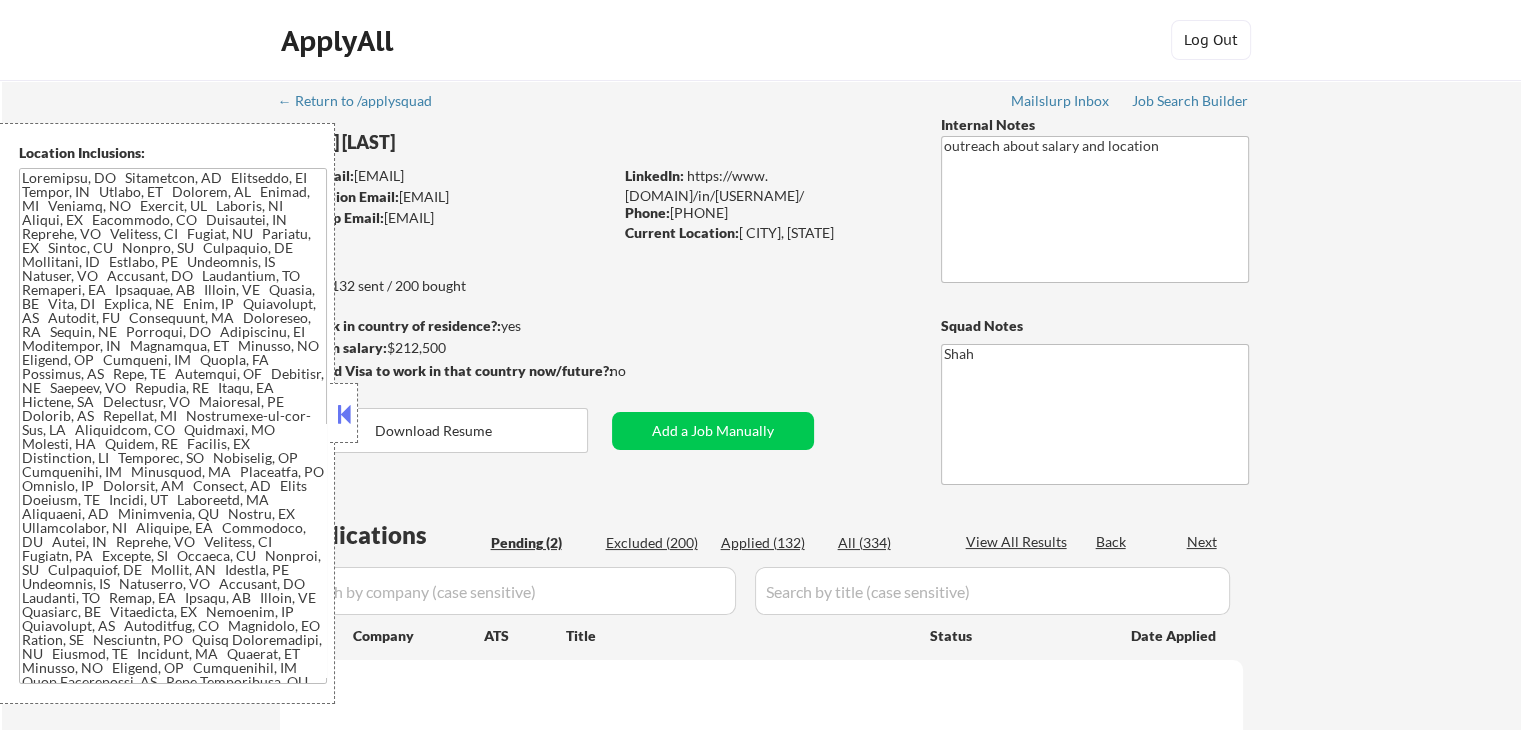 select on ""pending"" 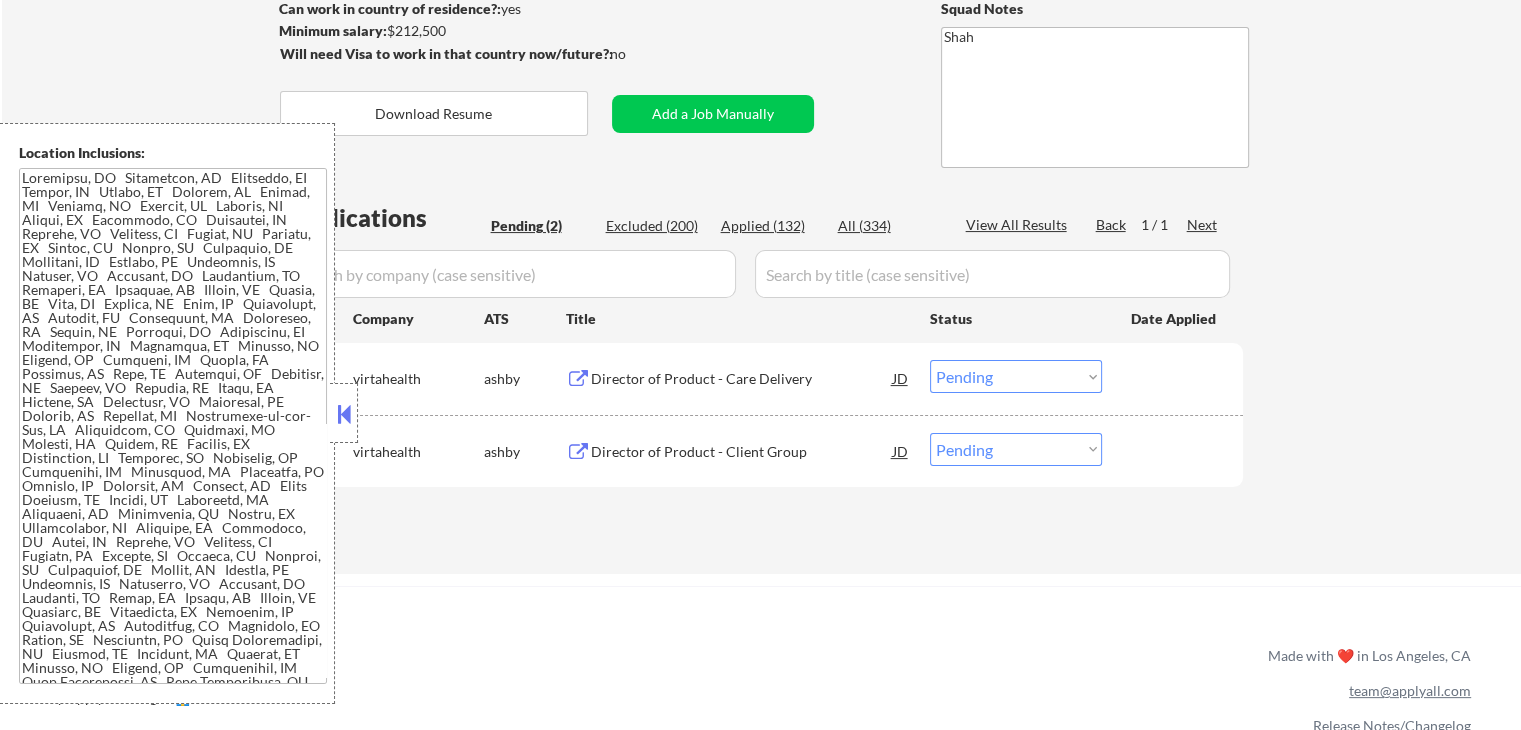 scroll, scrollTop: 400, scrollLeft: 0, axis: vertical 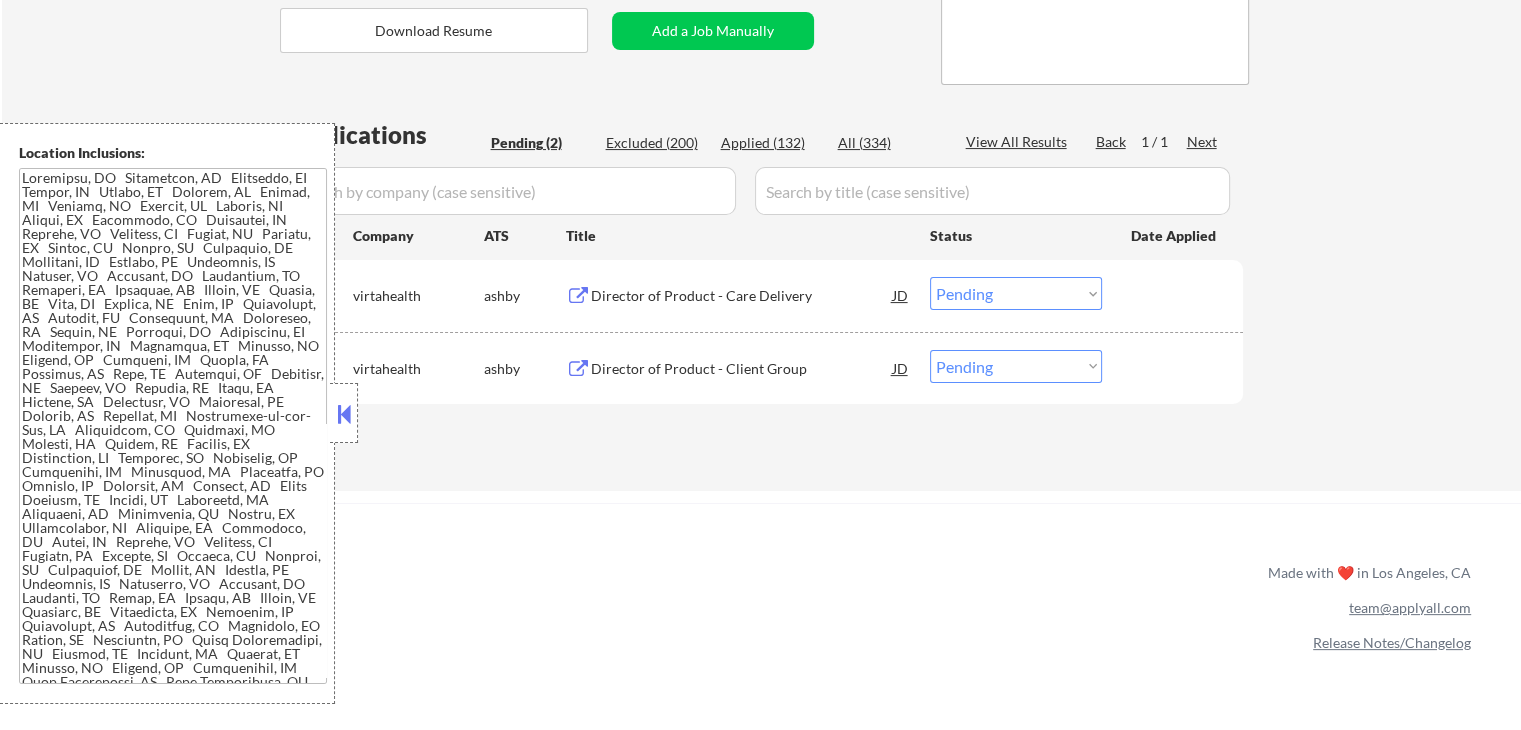 click on "Director of Product - Care Delivery" at bounding box center (742, 296) 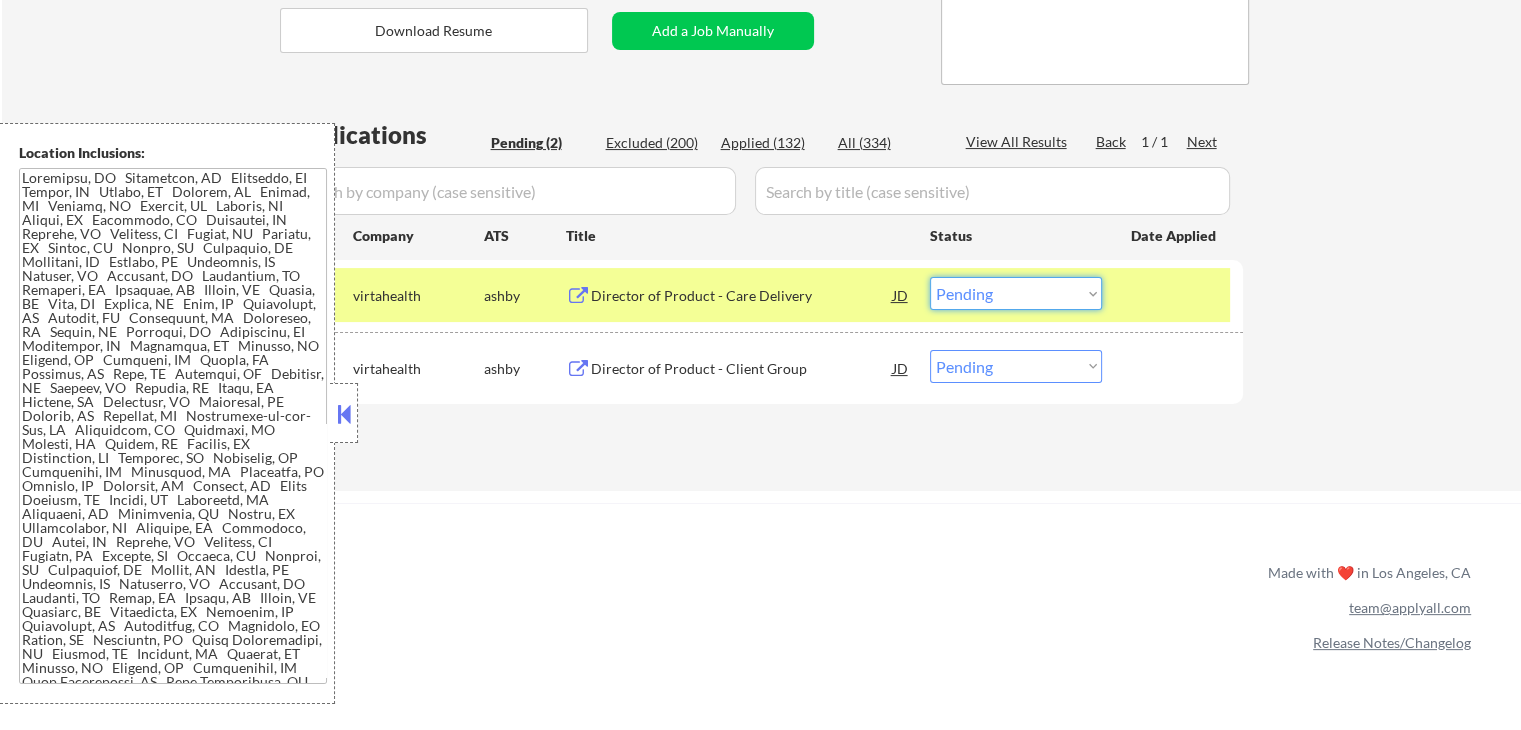 drag, startPoint x: 1008, startPoint y: 290, endPoint x: 1015, endPoint y: 309, distance: 20.248457 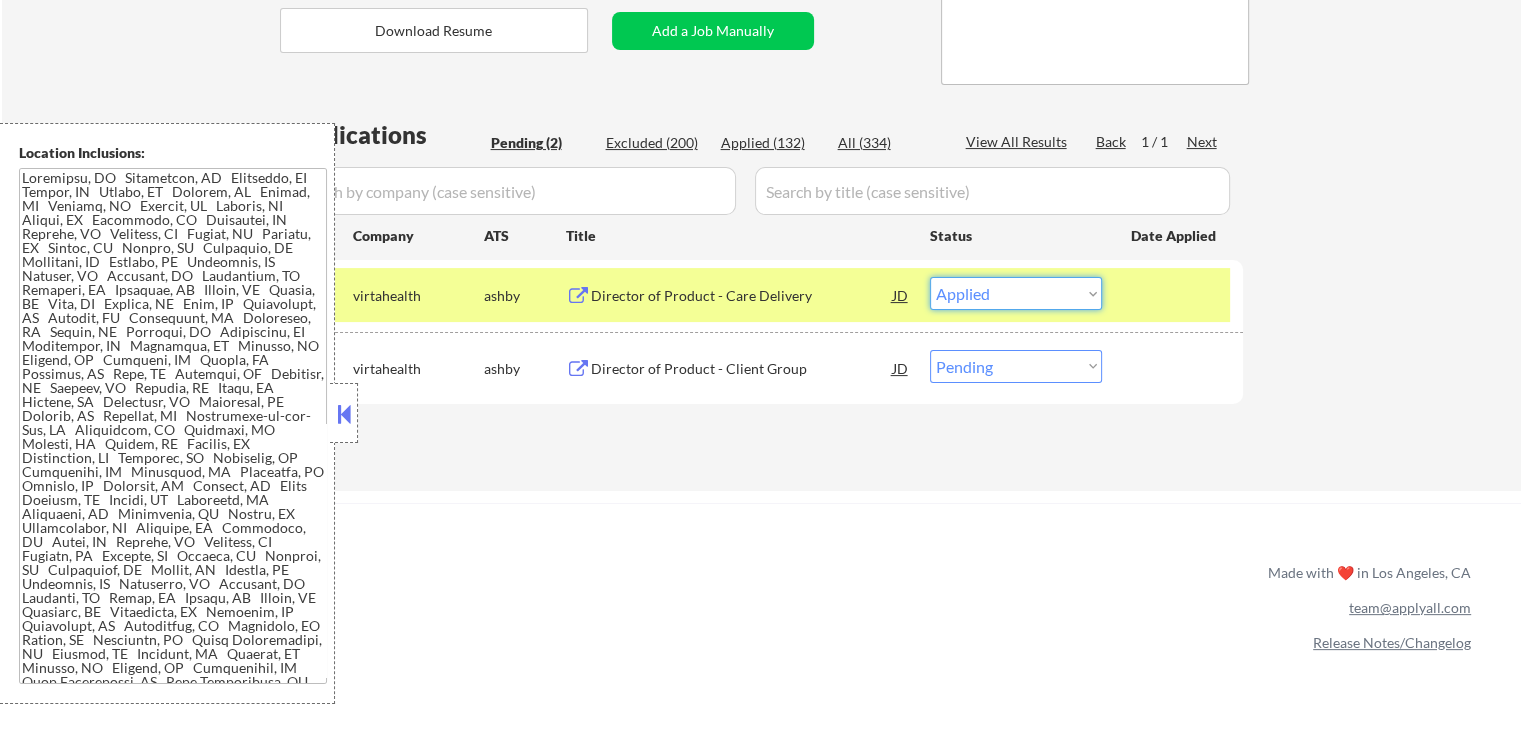 click on "Choose an option... Pending Applied Excluded (Questions) Excluded (Expired) Excluded (Location) Excluded (Bad Match) Excluded (Blocklist) Excluded (Salary) Excluded (Other)" at bounding box center [1016, 293] 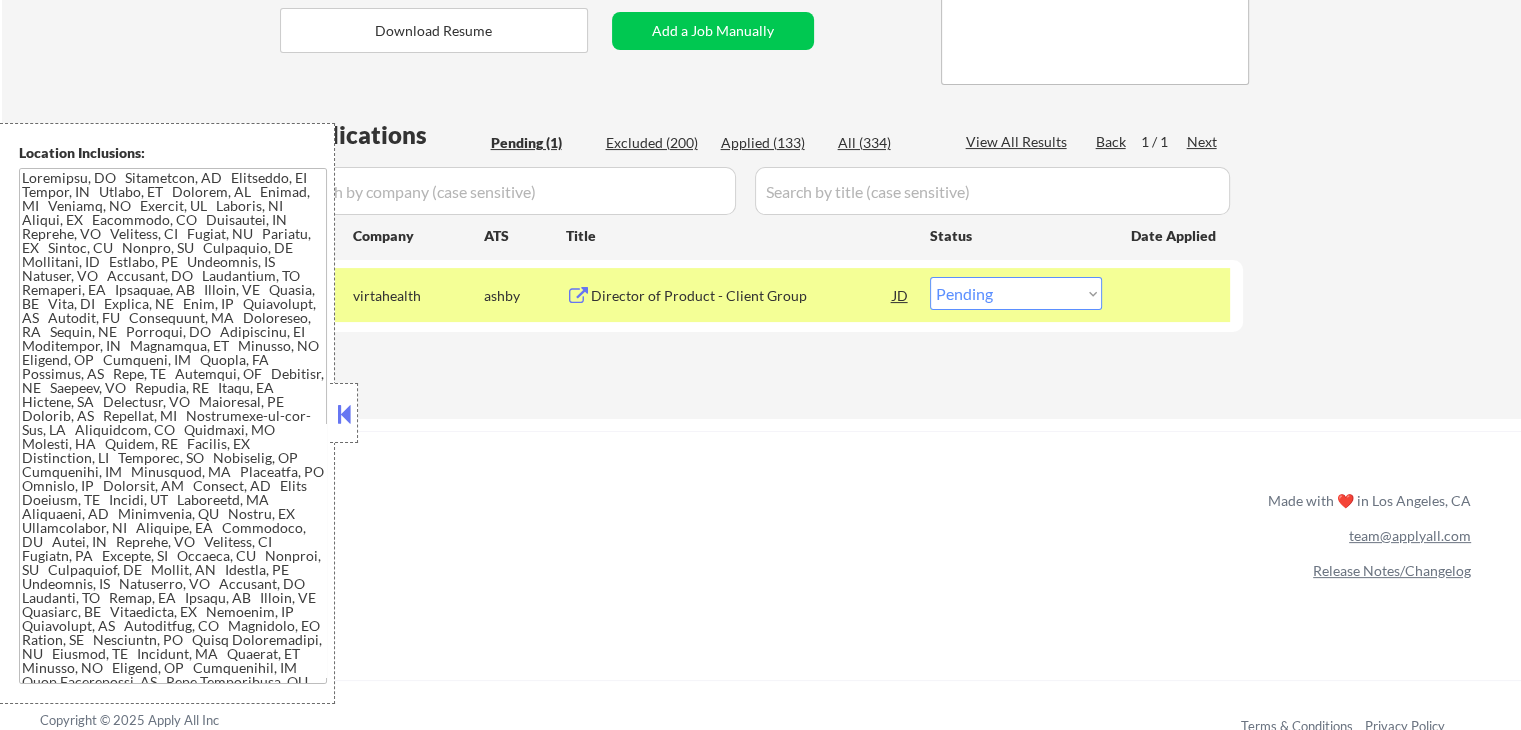 click on "All (334)
Applications Pending (1) Excluded (200) Applied (133) All (334) View All Results Back 1 / 1
Next Company ATS Title Status Date Applied #1 virtahealth ashby Director of Product - Client Group JD Choose an option... Pending Applied Excluded (Questions) Excluded (Expired) Excluded (Location) Excluded (Bad Match) Excluded (Blocklist) Excluded (Salary) Excluded (Other) success #2 virtahealth ashby Director of Product - Client Group JD Choose an option... Pending Applied Excluded (Questions) Excluded (Expired) Excluded (Location) Excluded (Bad Match) Excluded (Blocklist) Excluded (Salary) Excluded (Other)" at bounding box center [761, 249] 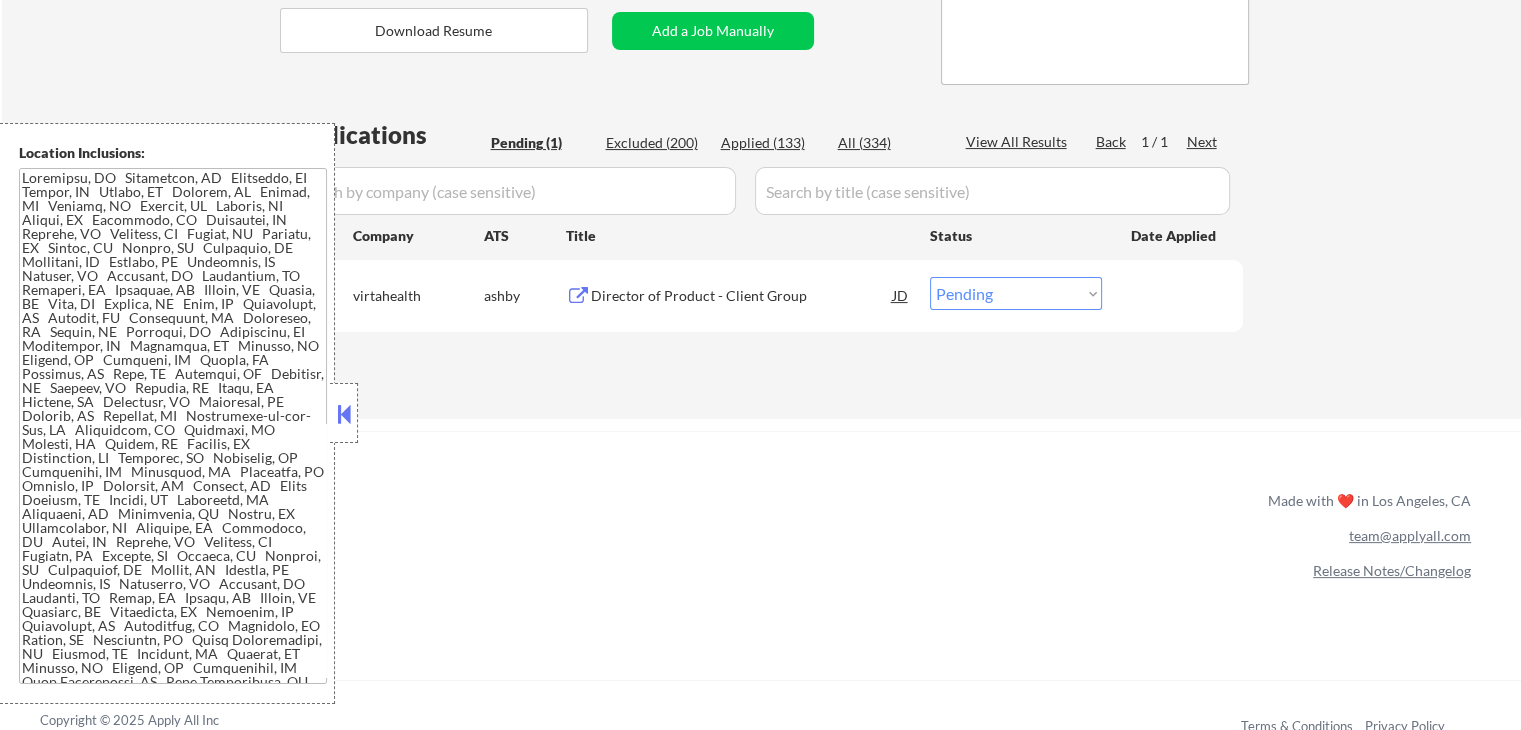 click on "Director of Product - Client Group" at bounding box center (742, 296) 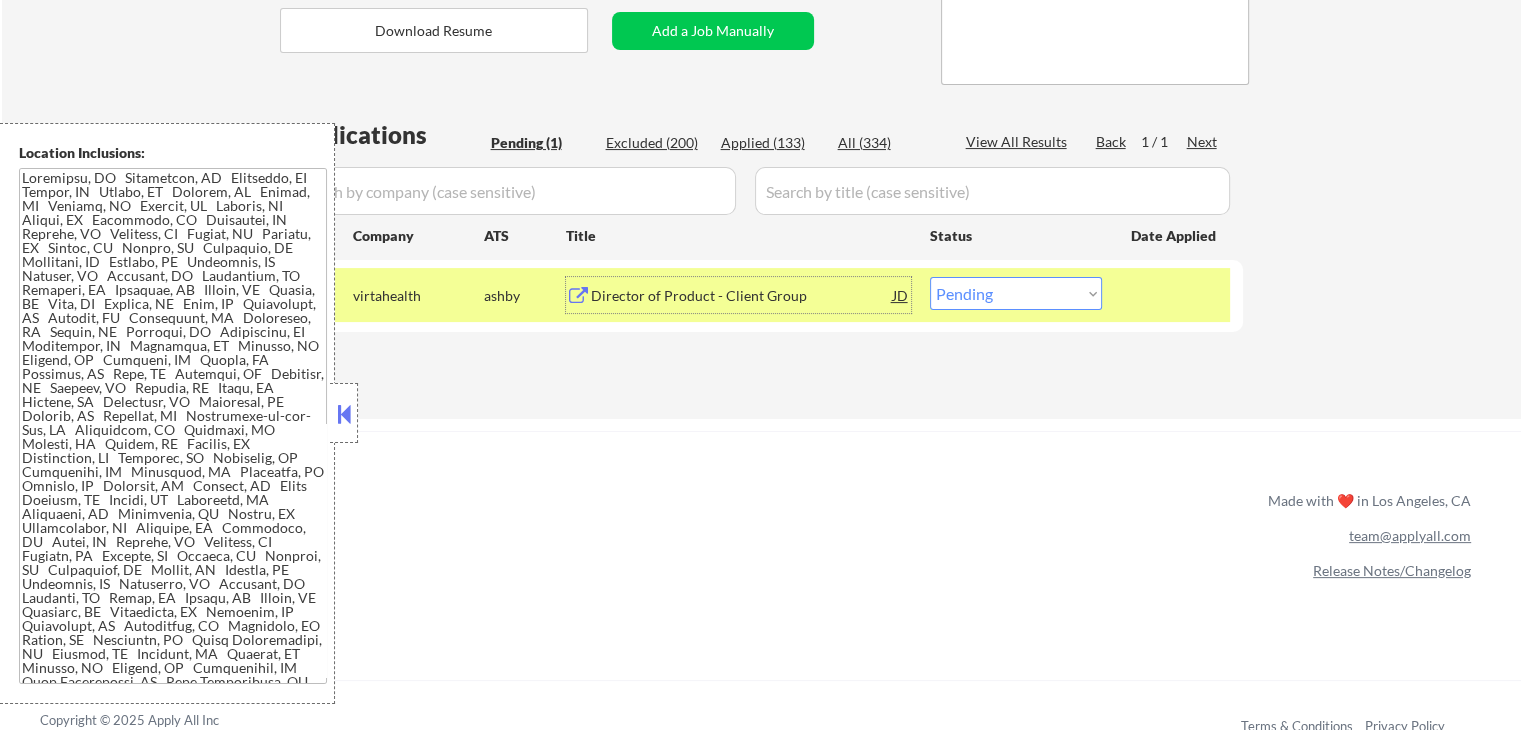 click on "Choose an option... Pending Applied Excluded (Questions) Excluded (Expired) Excluded (Location) Excluded (Bad Match) Excluded (Blocklist) Excluded (Salary) Excluded (Other)" at bounding box center (1016, 293) 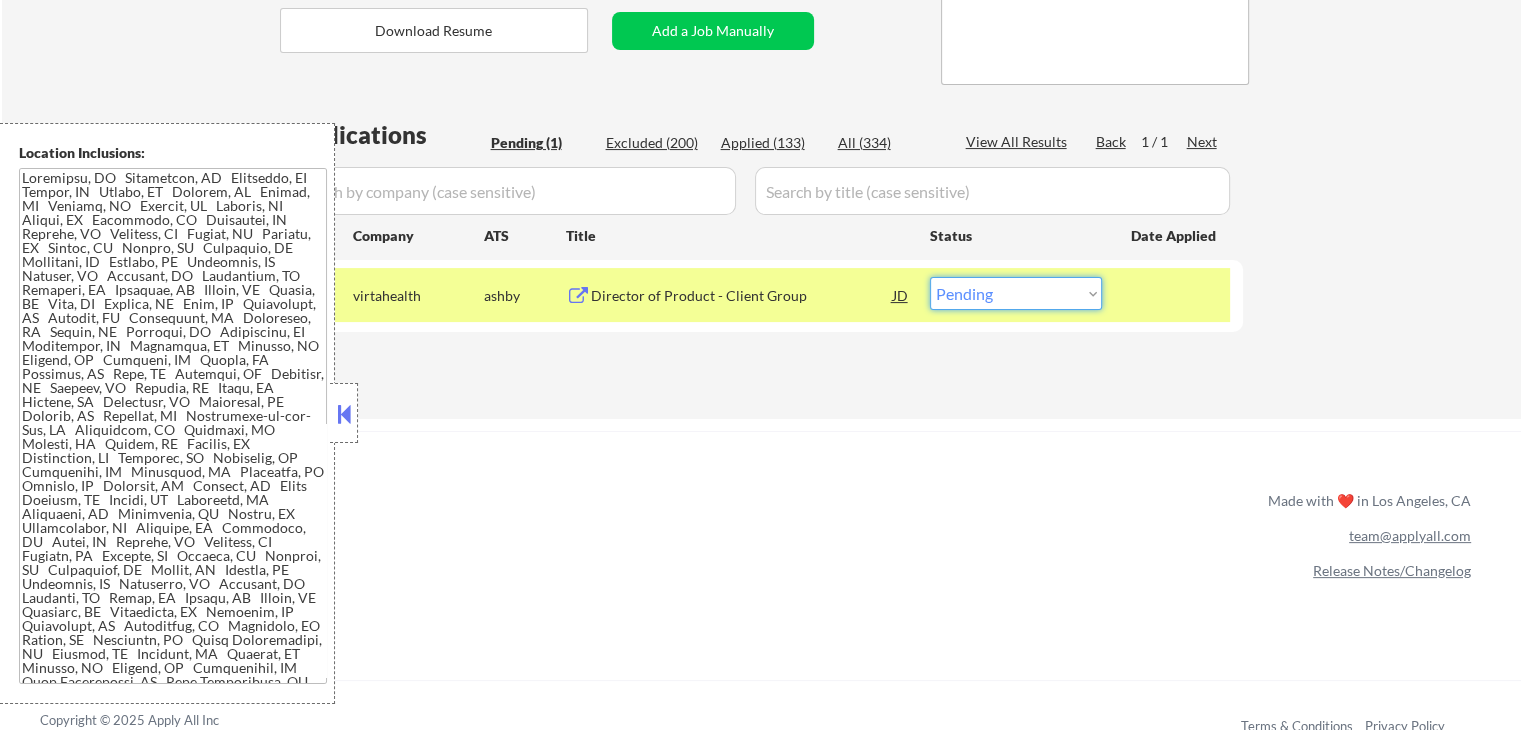 select on ""applied"" 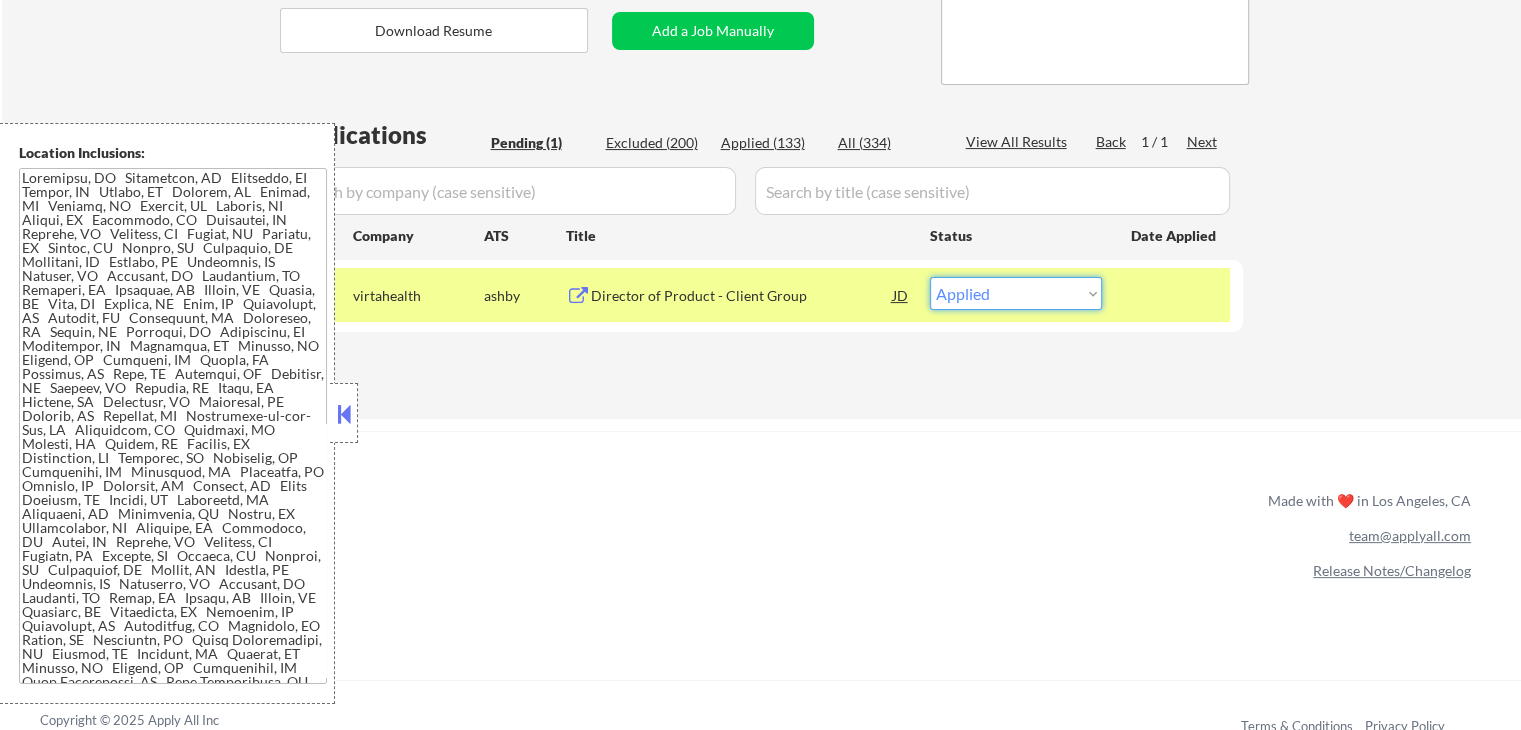click on "Choose an option... Pending Applied Excluded (Questions) Excluded (Expired) Excluded (Location) Excluded (Bad Match) Excluded (Blocklist) Excluded (Salary) Excluded (Other)" at bounding box center [1016, 293] 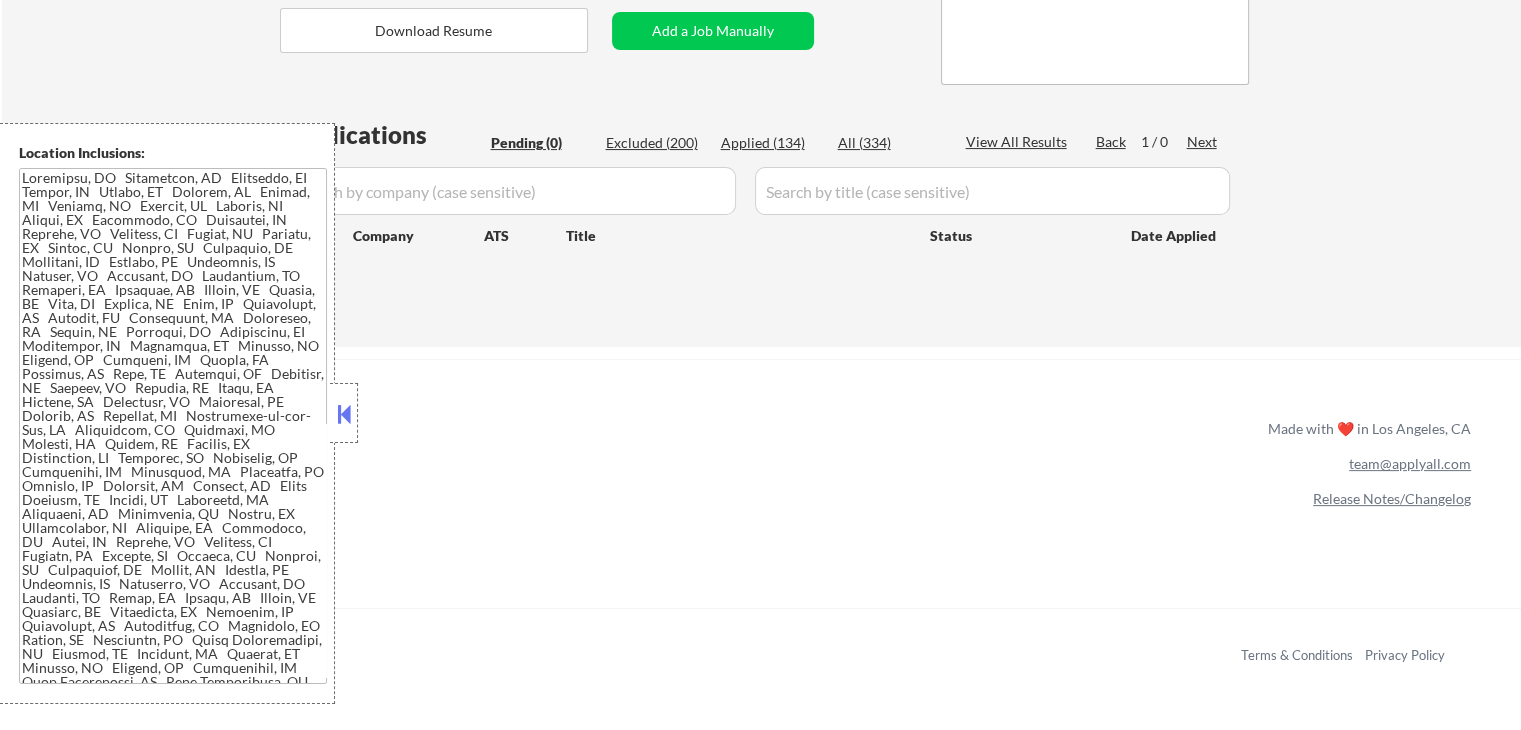 click on "Applied (134)" at bounding box center [771, 143] 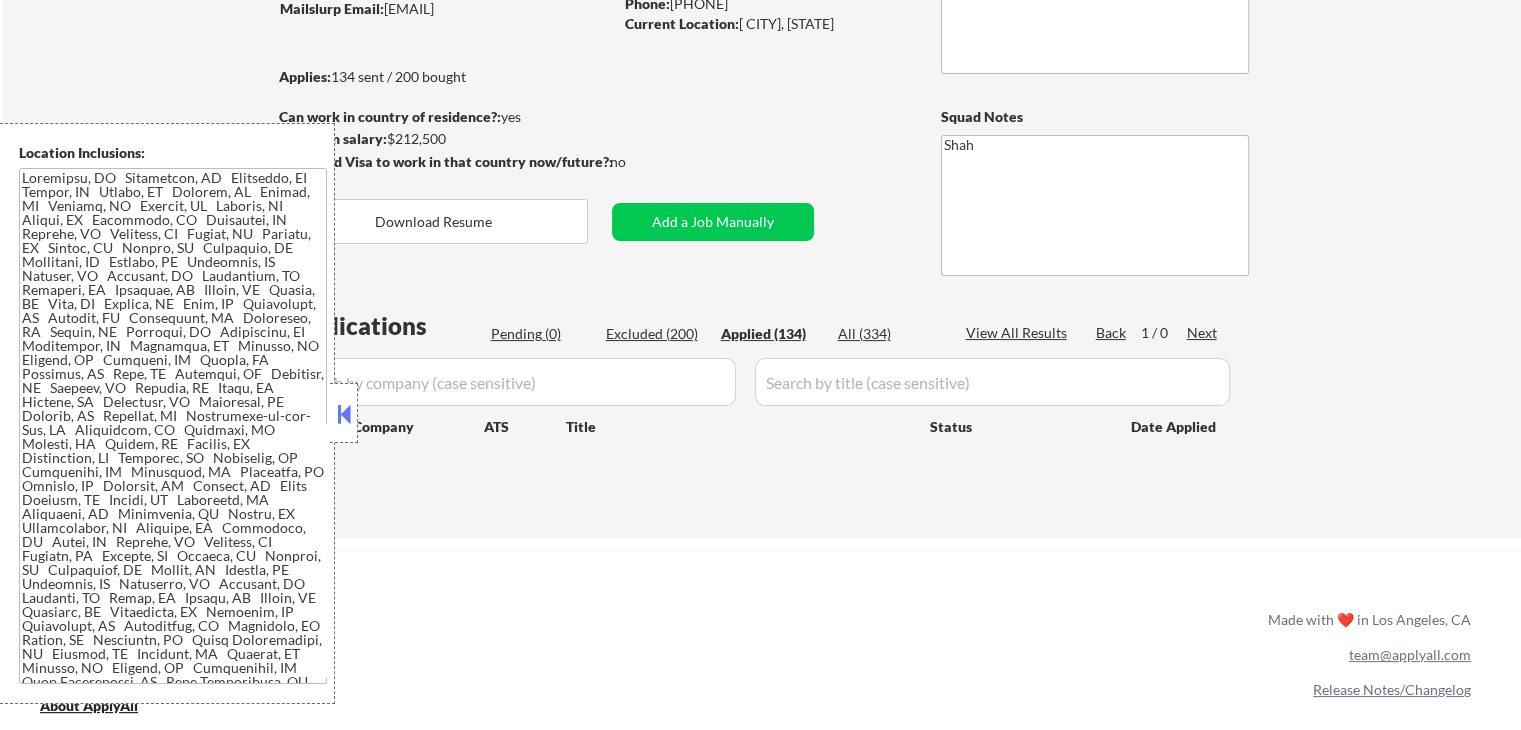 scroll, scrollTop: 100, scrollLeft: 0, axis: vertical 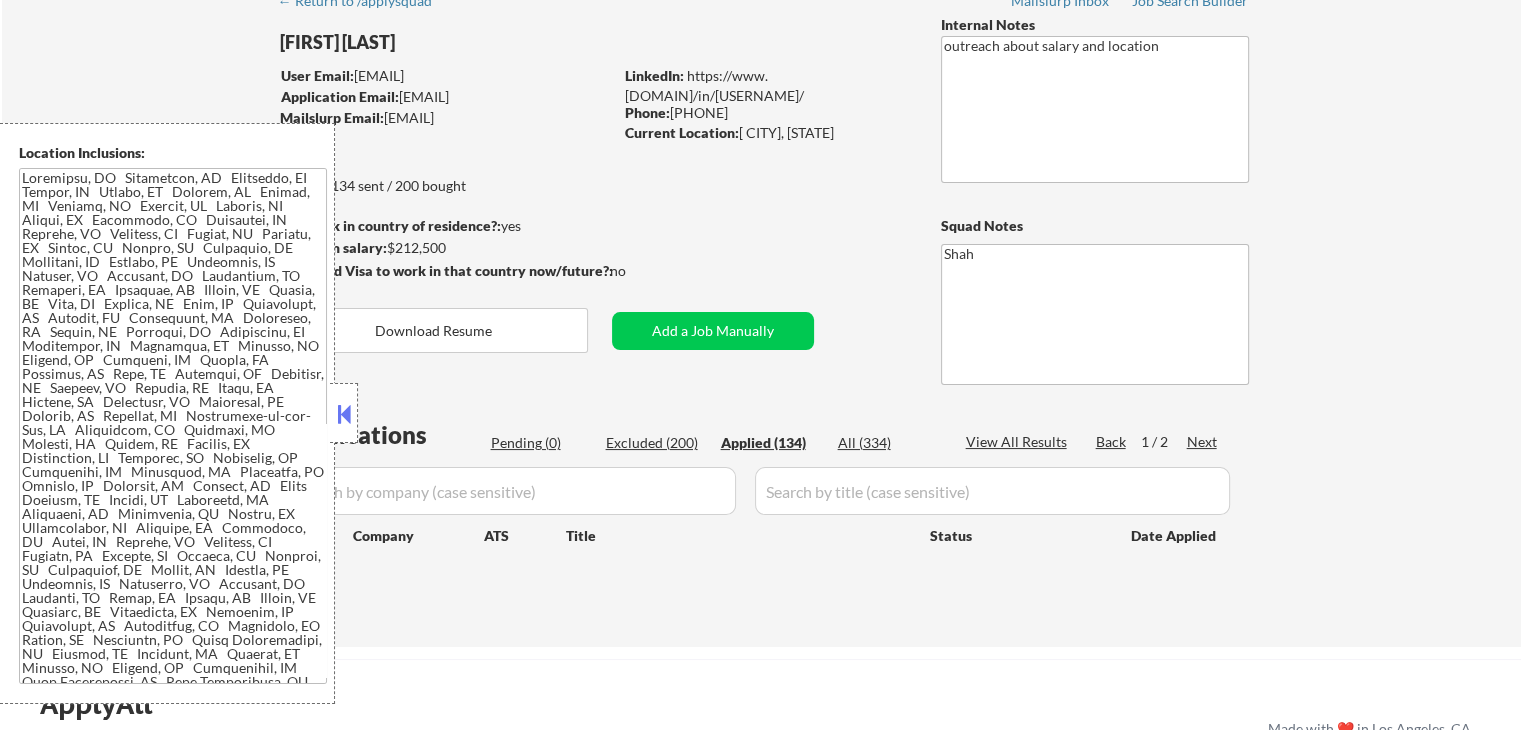 select on ""applied"" 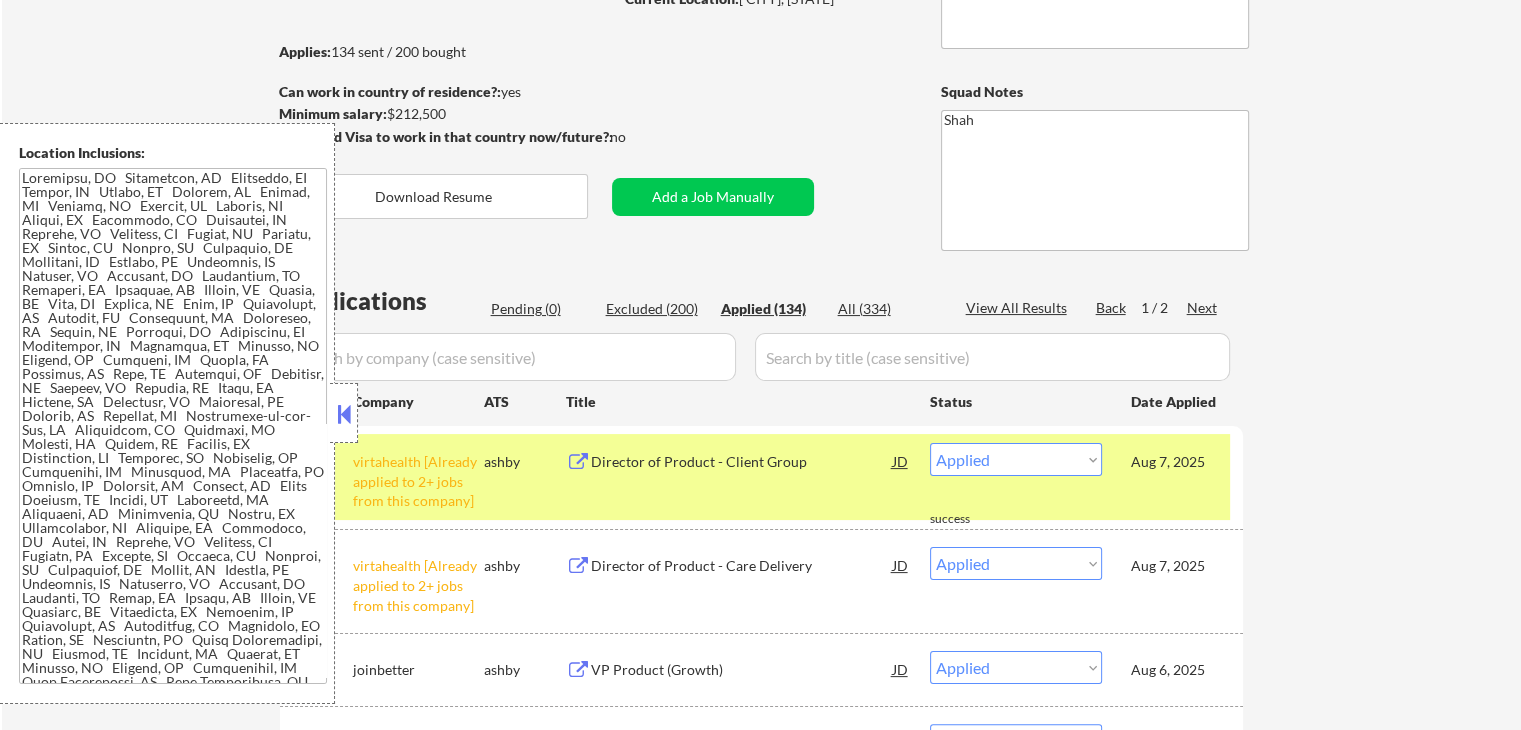 scroll, scrollTop: 400, scrollLeft: 0, axis: vertical 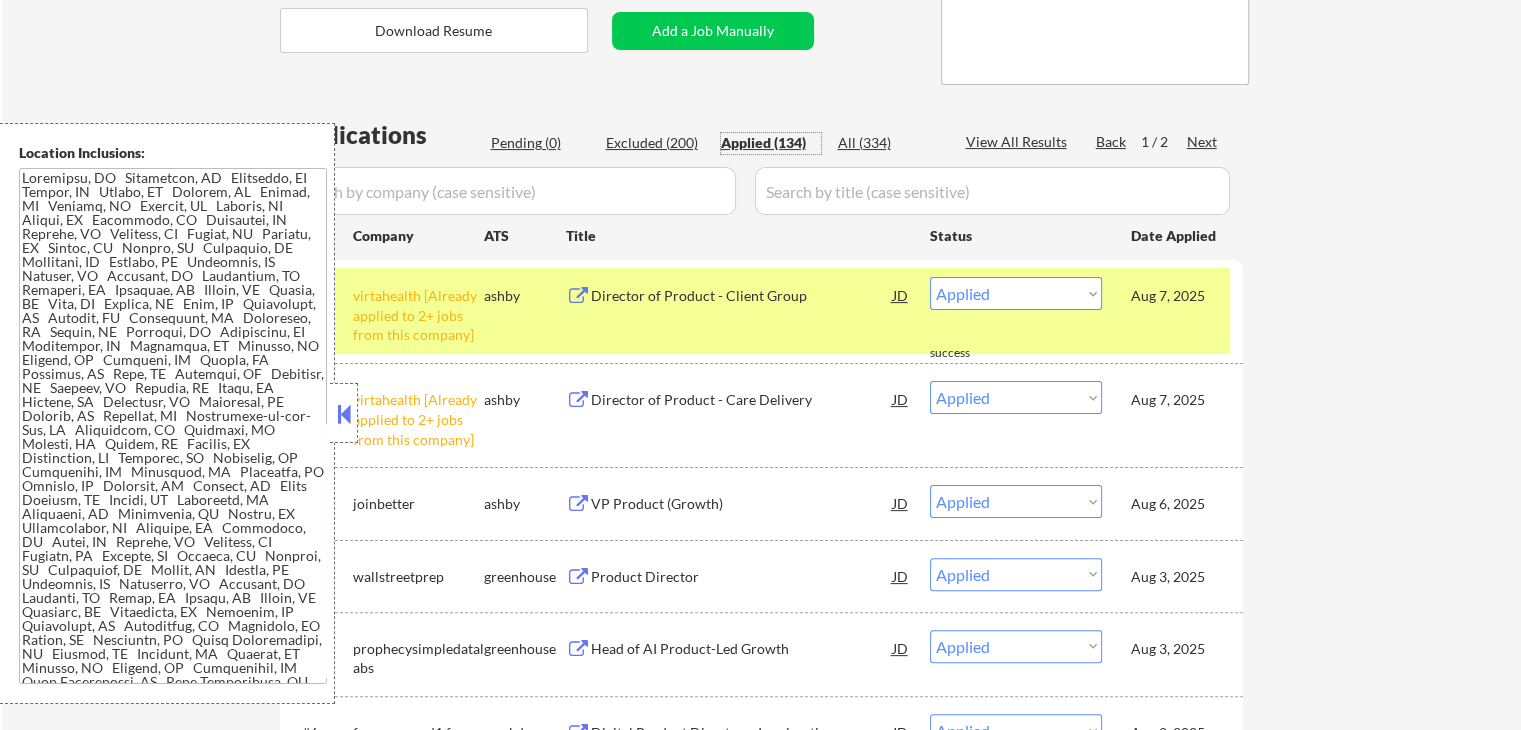 click on "← Return to /applysquad Mailslurp Inbox Job Search Builder [FIRST] [LAST] User Email:  [EMAIL] Application Email:  [EMAIL] Mailslurp Email:  [EMAIL] LinkedIn:   https://www.[DOMAIN]/in/[USERNAME]/
Phone:  [PHONE] Current Location:  [ CITY], [STATE] Applies:  134 sent / 200 bought Internal Notes outreach about salary and location Can work in country of residence?:  yes Squad Notes Minimum salary:  $212,500 Will need Visa to work in that country now/future?:   no Download Resume Add a Job Manually Shah Applications Pending (0) Excluded (200) Applied (134) All (334) View All Results Back 1 / 2
Next Company ATS Title Status Date Applied #1 virtahealth [Already applied to 2+ jobs from this company] ashby Director of Product - Client Group JD Choose an option... Pending Applied Excluded (Questions) Excluded (Expired) Excluded (Location) Excluded (Bad Match) Excluded (Blocklist) Excluded (Salary) Excluded (Other) Aug 7, 2025 success #2 ashby JD Pending" at bounding box center [761, 4091] 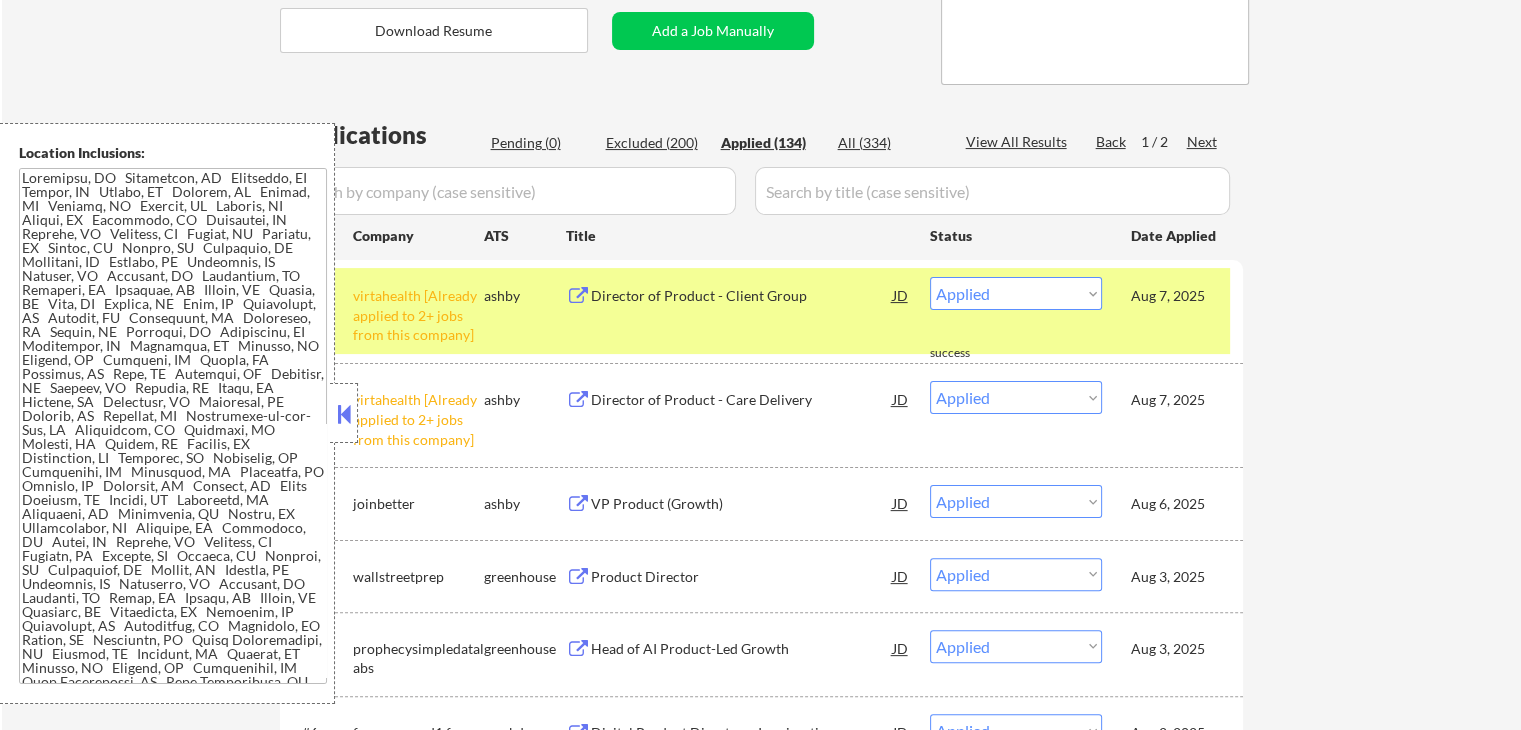 click on "Director of Product - Client Group" at bounding box center [742, 296] 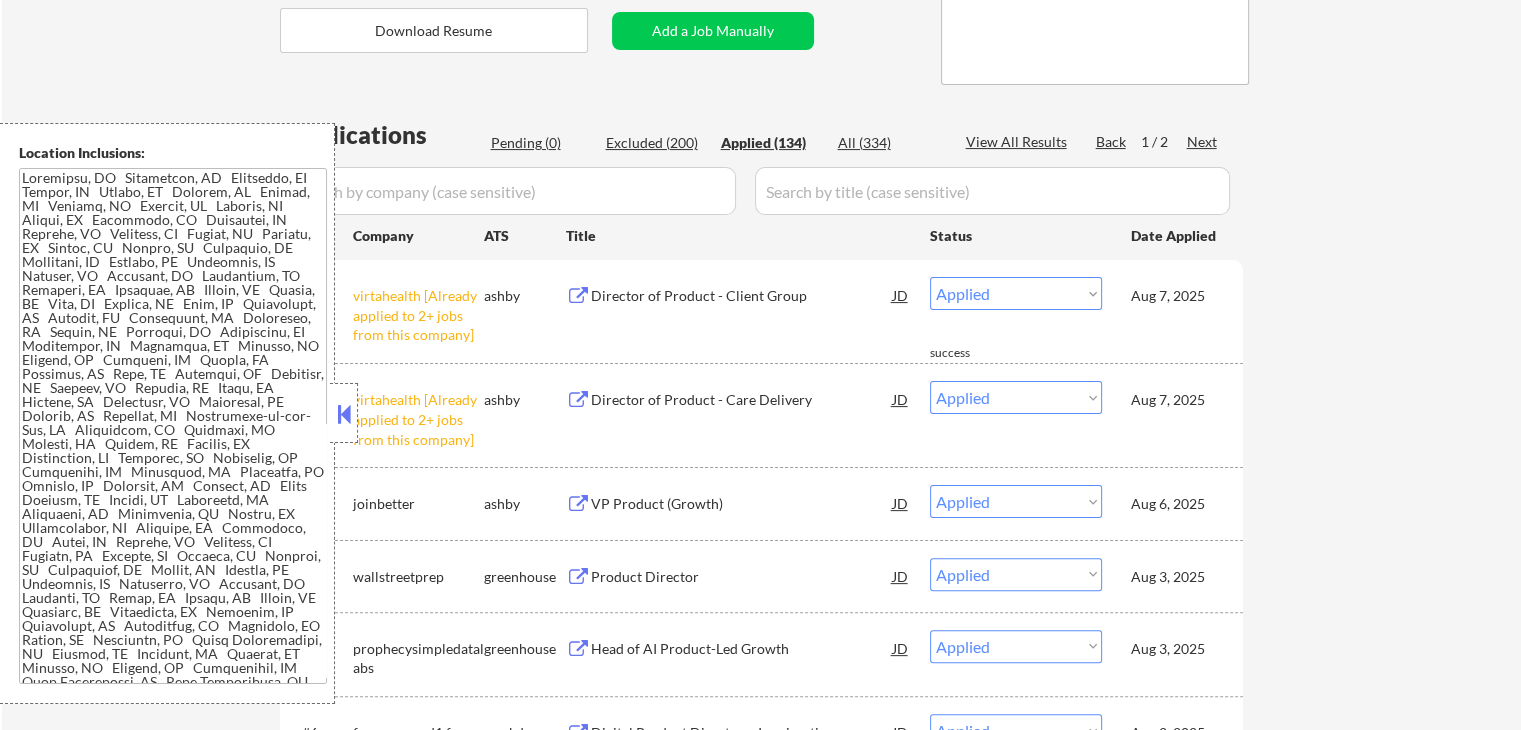 click on "Director of Product - Care Delivery" at bounding box center [742, 400] 